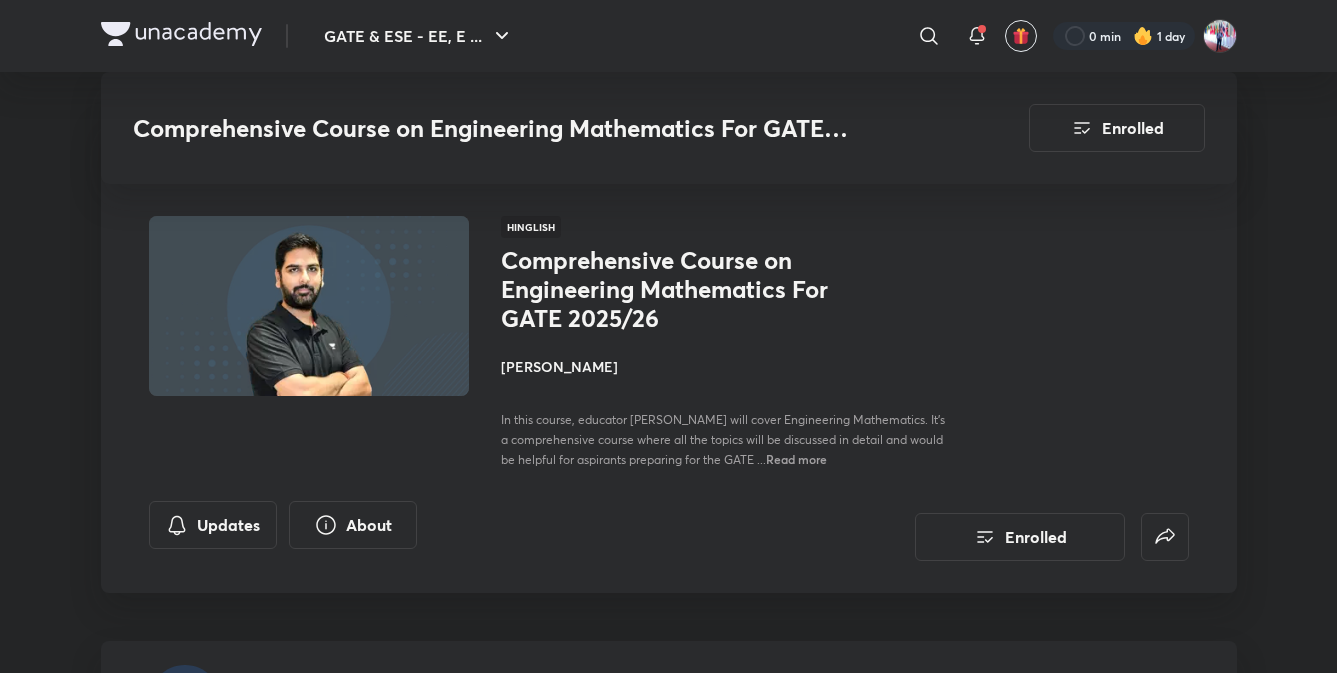 scroll, scrollTop: 7832, scrollLeft: 0, axis: vertical 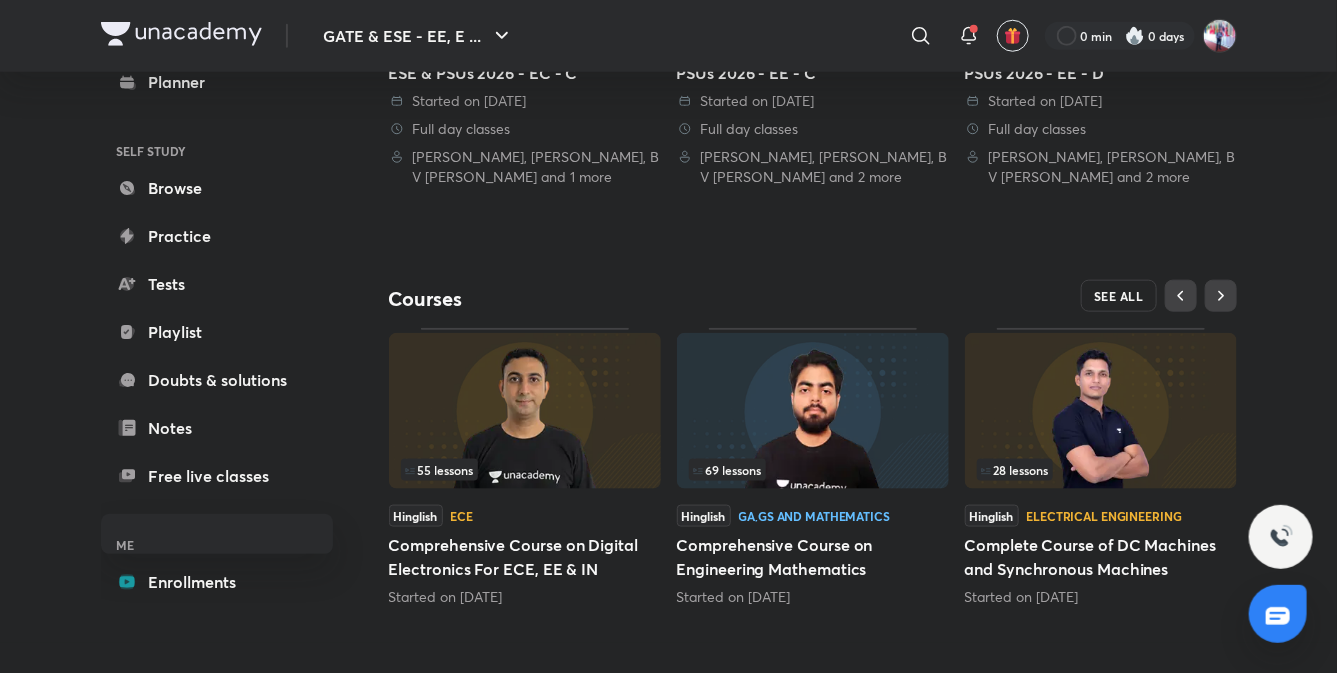 click on "SEE ALL" at bounding box center (1119, 296) 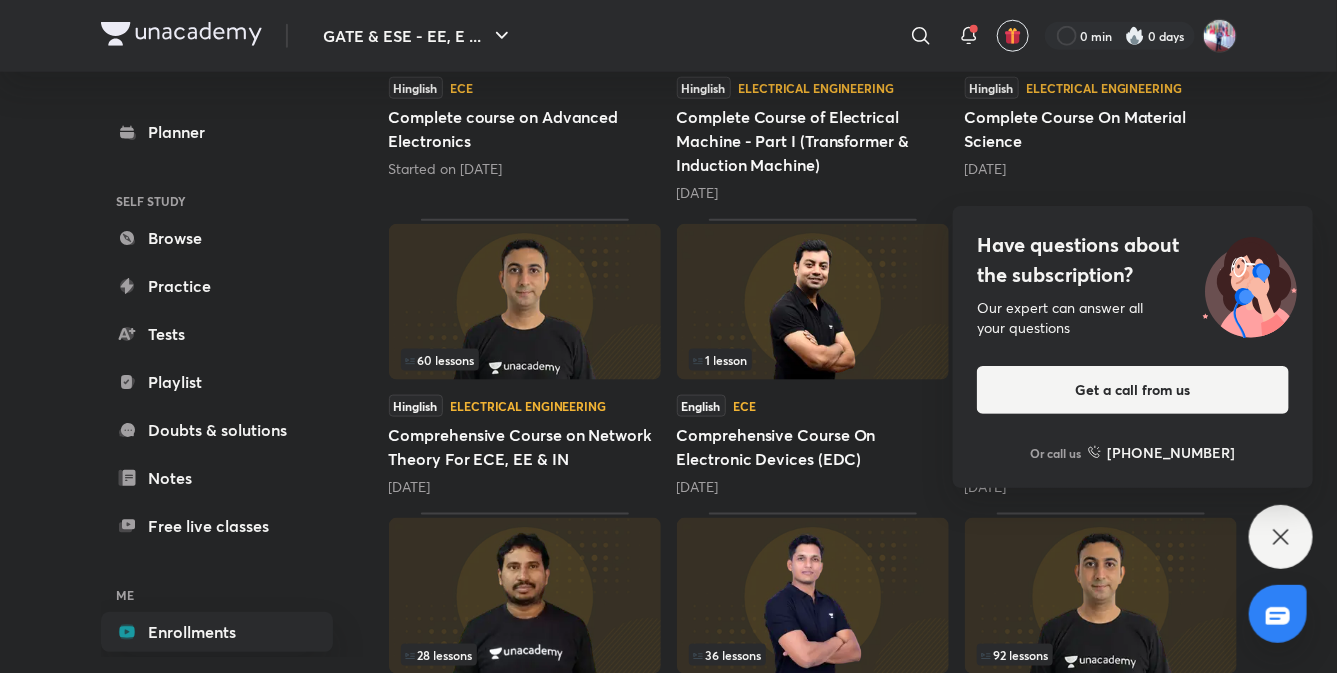 scroll, scrollTop: 780, scrollLeft: 0, axis: vertical 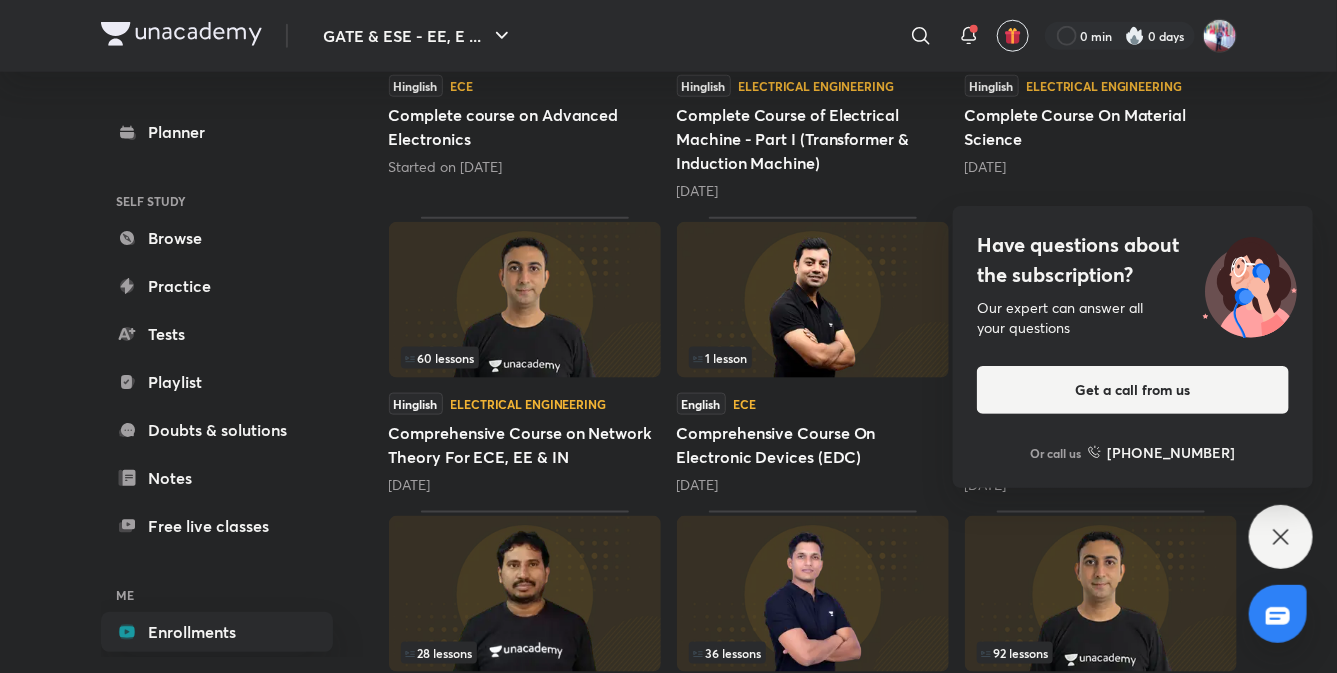 click 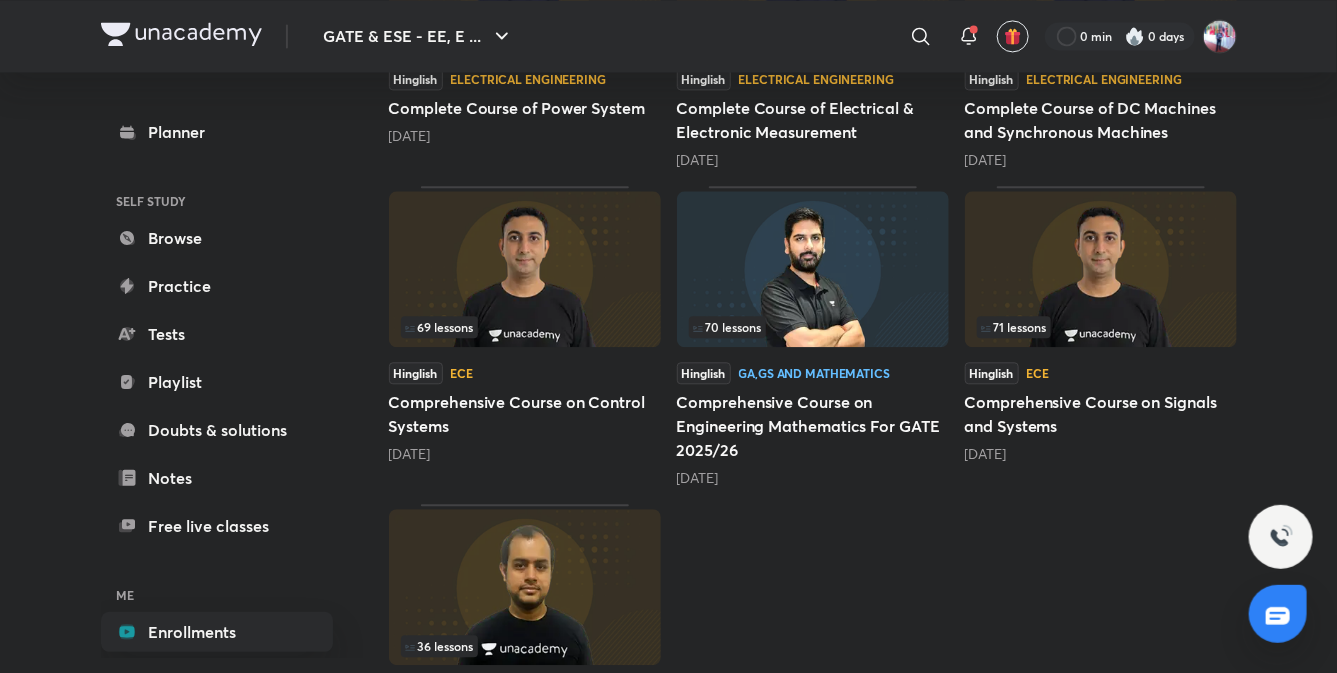 scroll, scrollTop: 1706, scrollLeft: 0, axis: vertical 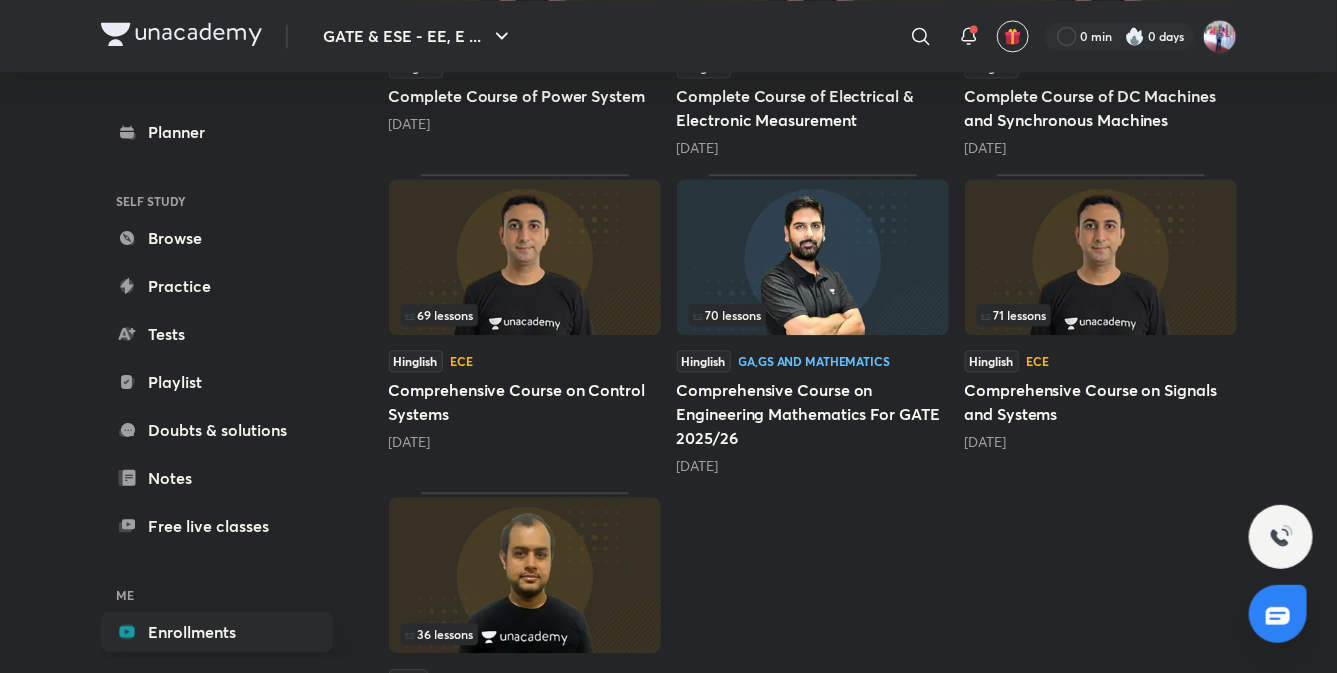click on "Comprehensive Course on Signals and Systems" at bounding box center (1101, 402) 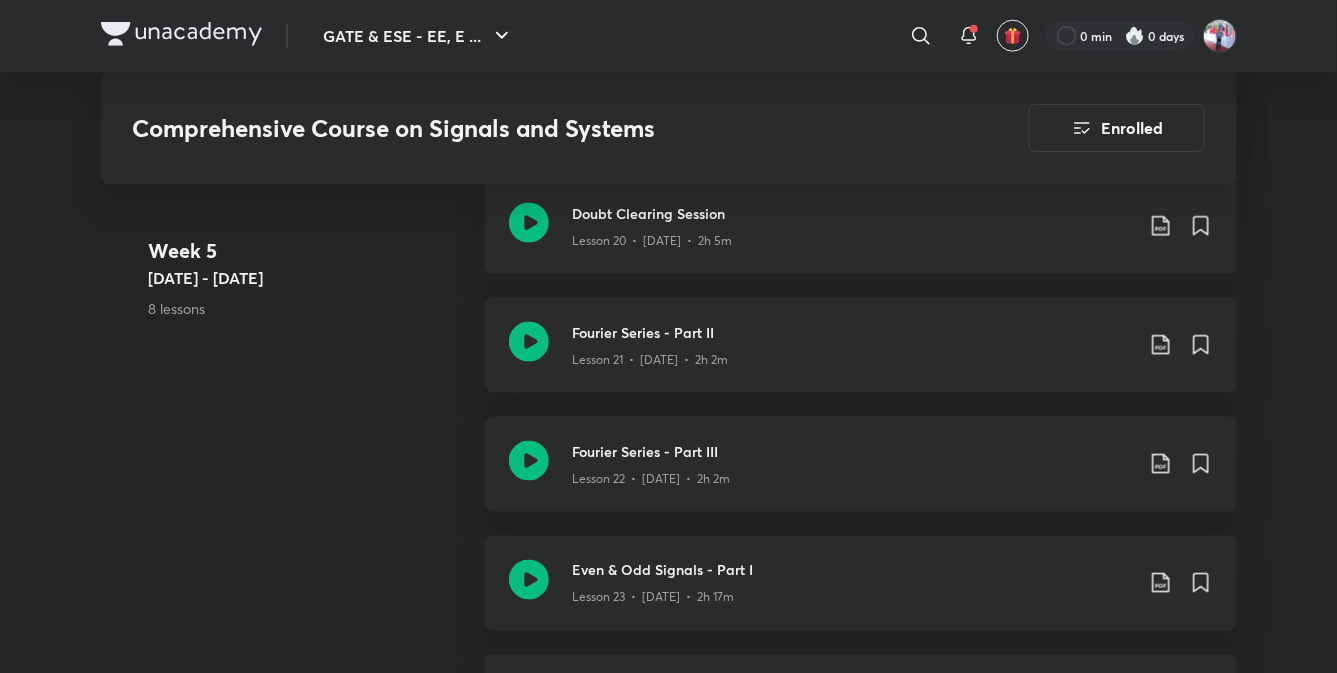 scroll, scrollTop: 3920, scrollLeft: 0, axis: vertical 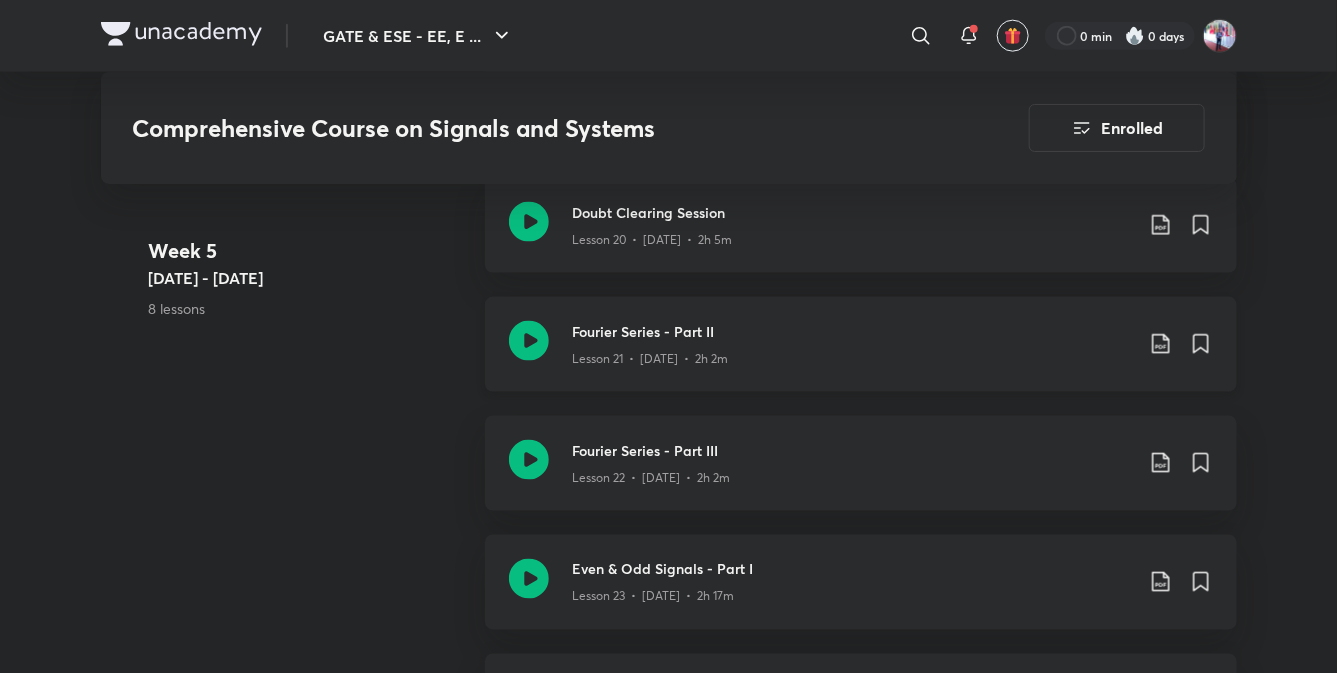 click on "Fourier Series - Part II" at bounding box center (853, 331) 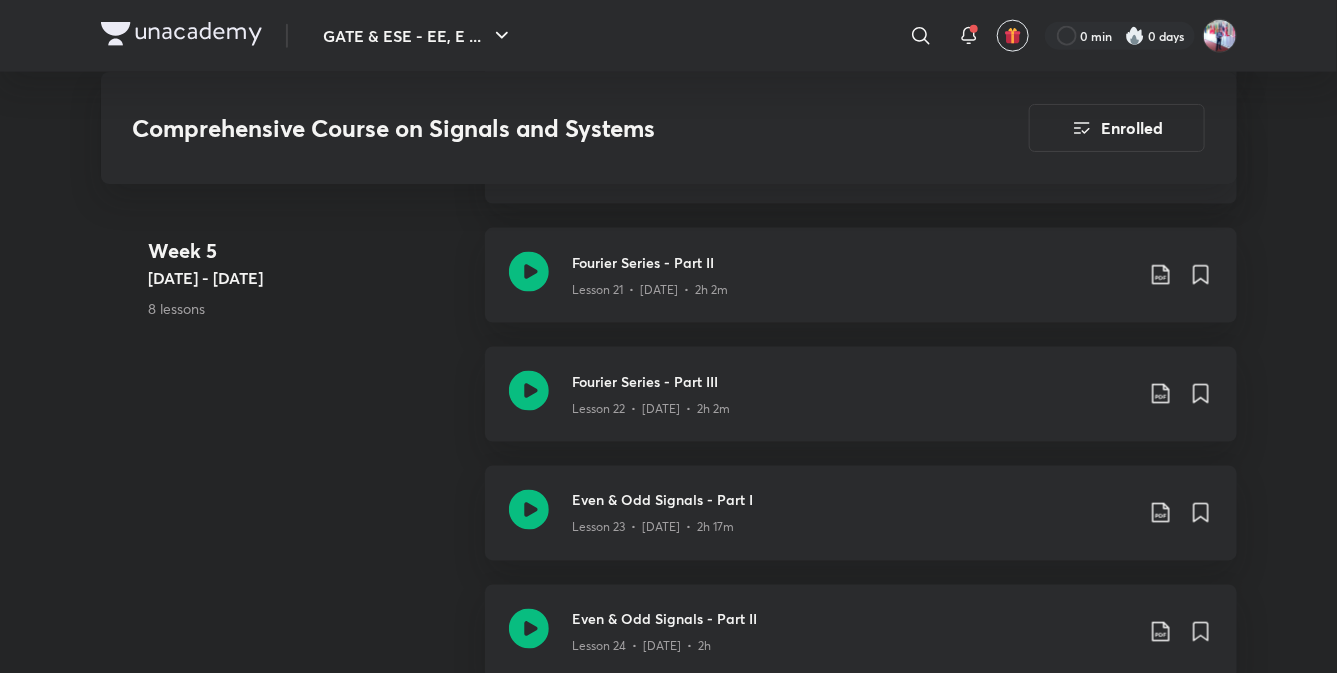 scroll, scrollTop: 4005, scrollLeft: 0, axis: vertical 